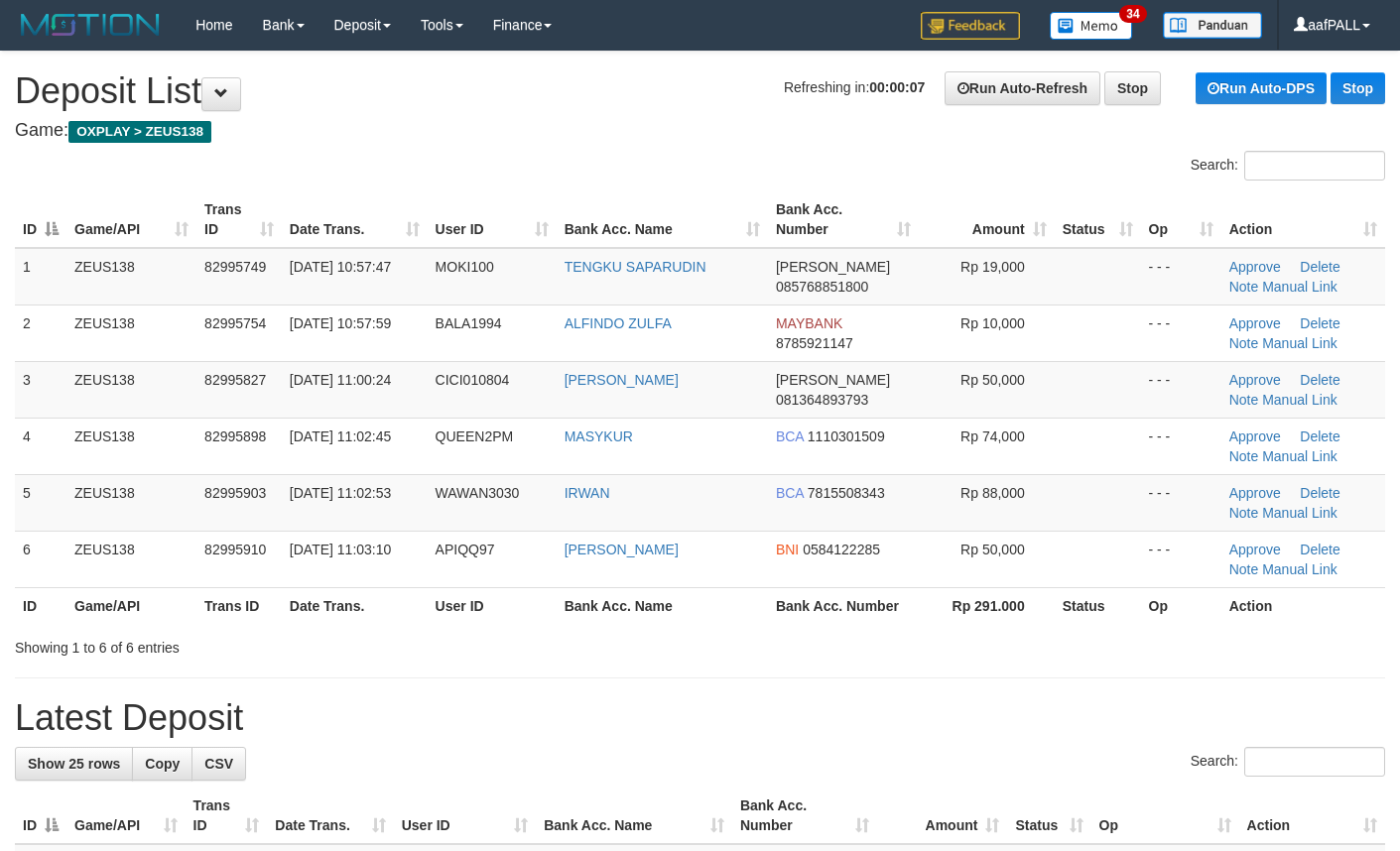 scroll, scrollTop: 0, scrollLeft: 0, axis: both 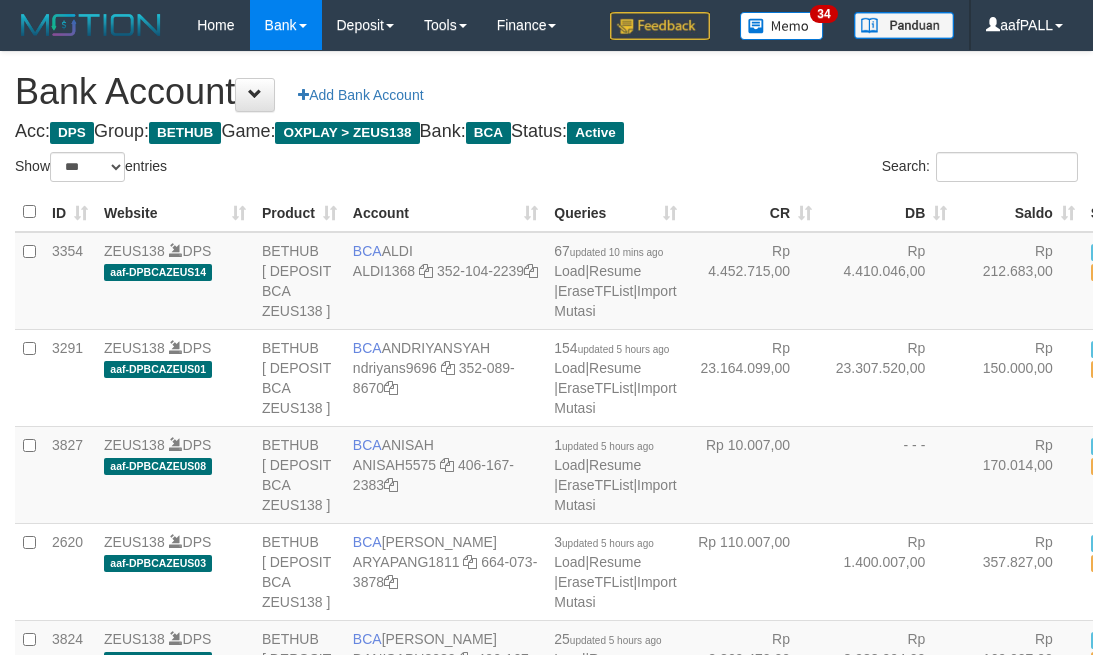 select on "***" 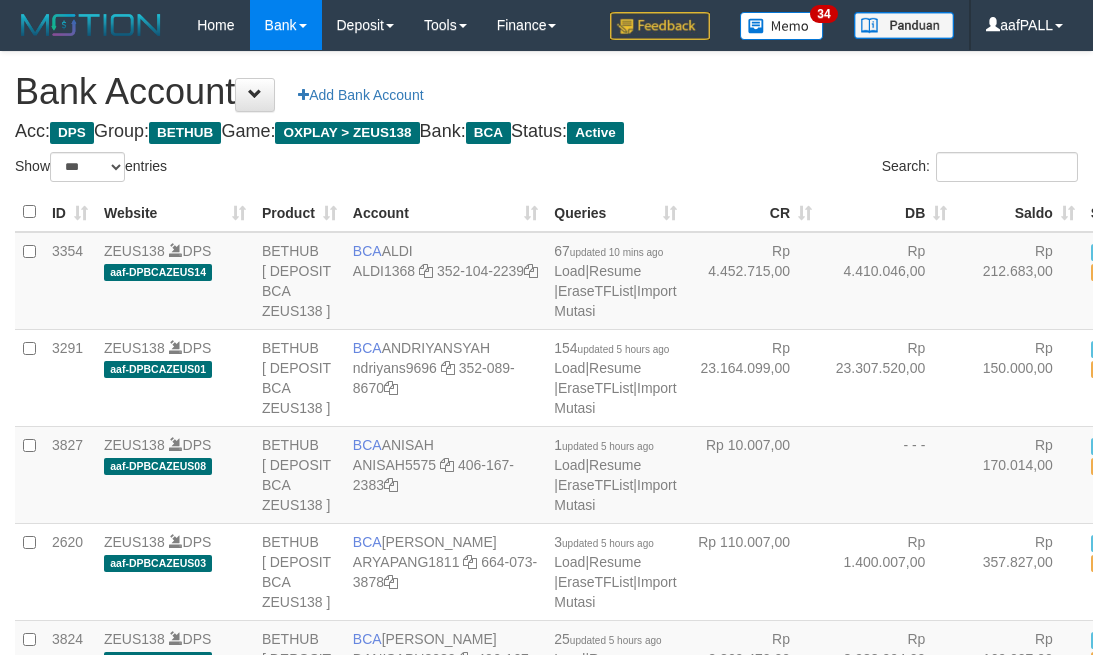 scroll, scrollTop: 720, scrollLeft: 0, axis: vertical 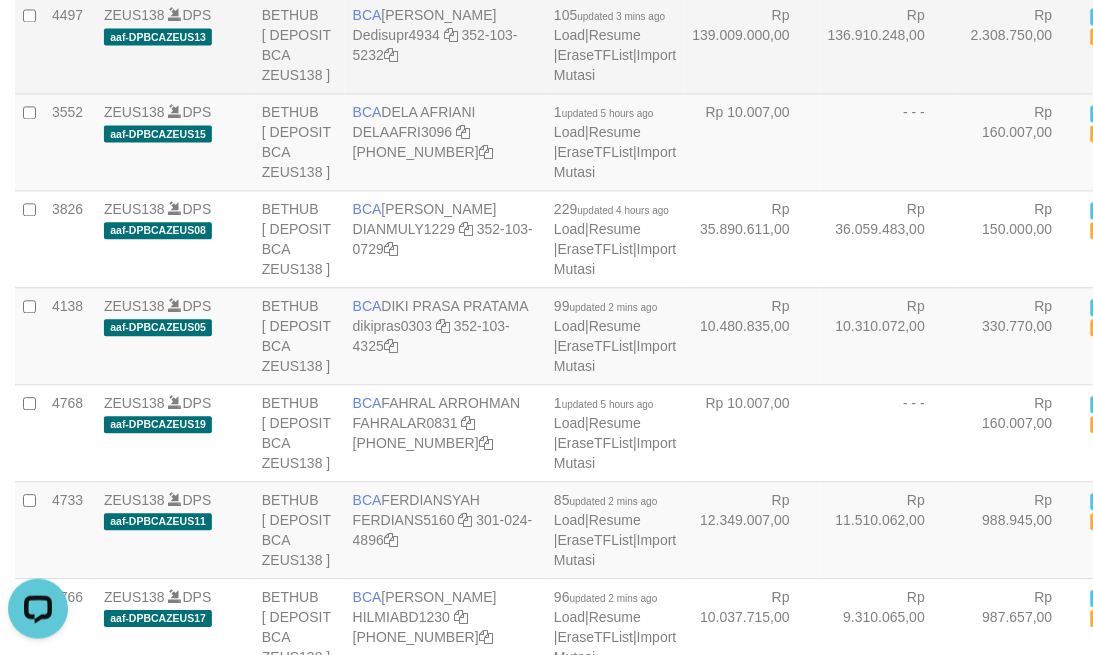 drag, startPoint x: 623, startPoint y: 428, endPoint x: 635, endPoint y: 428, distance: 12 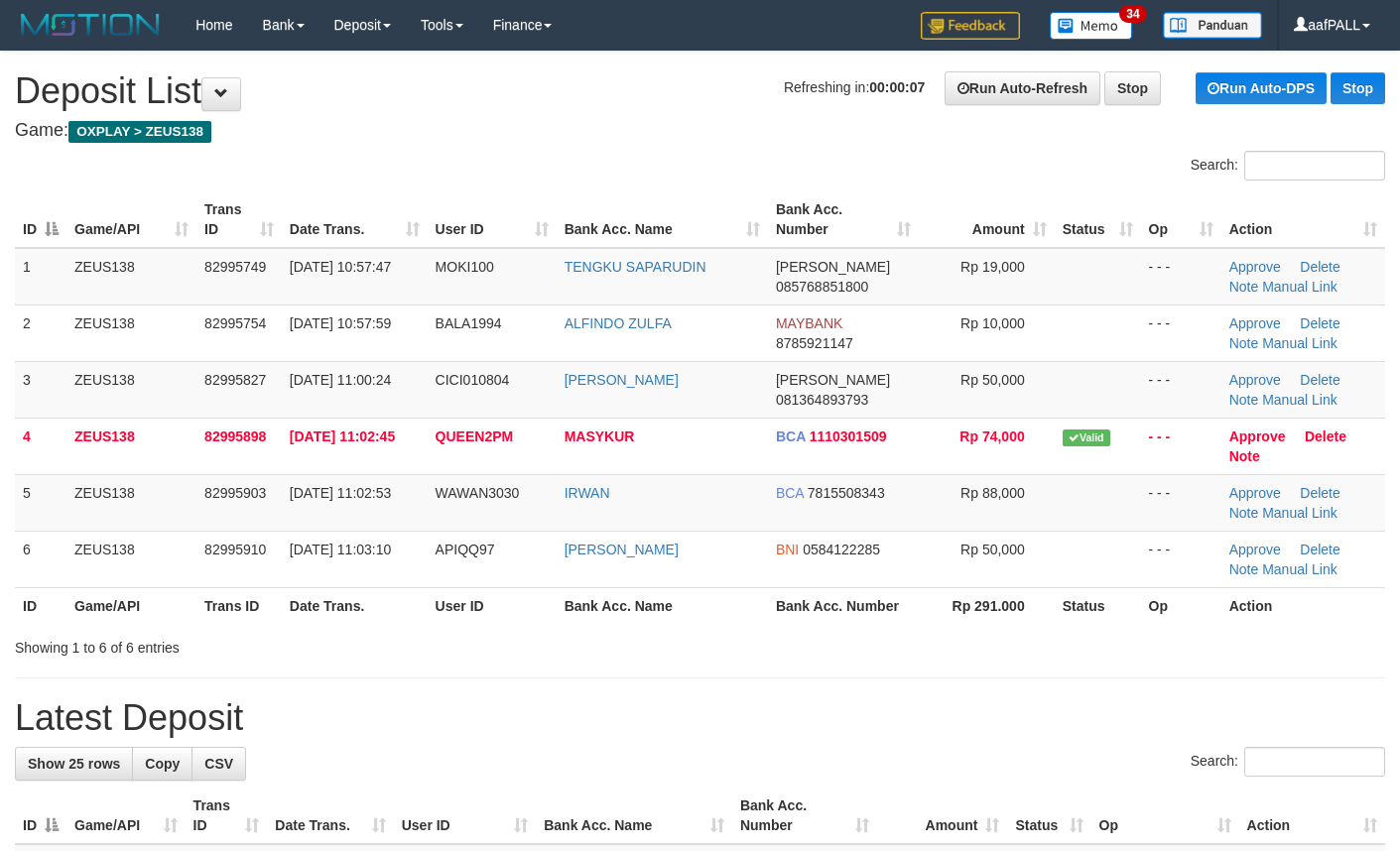 scroll, scrollTop: 0, scrollLeft: 0, axis: both 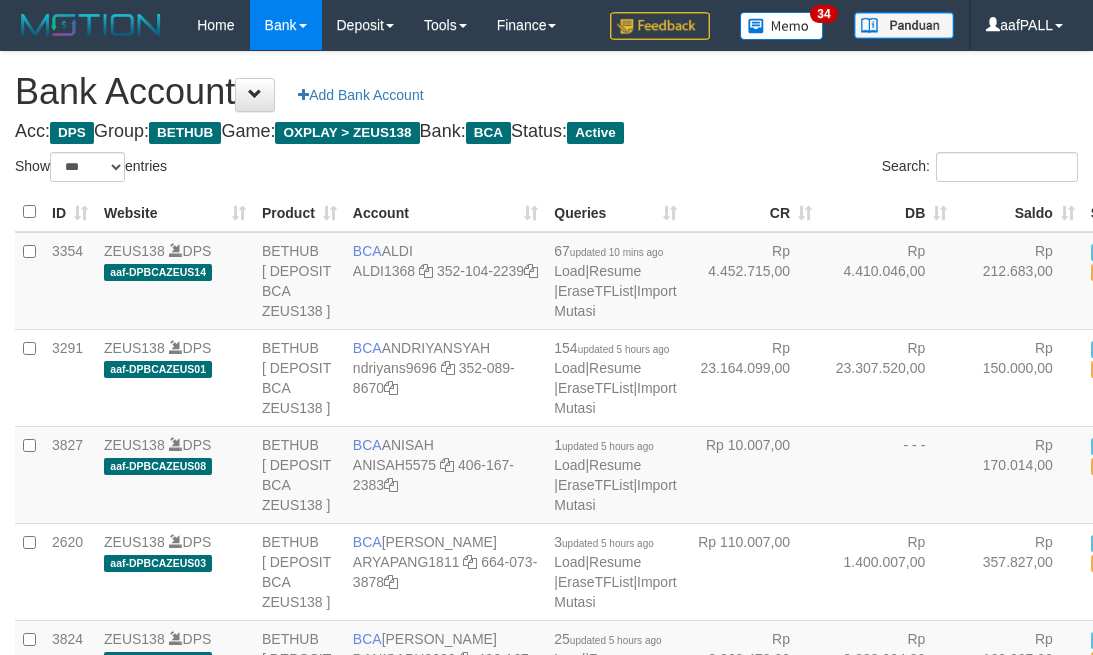 select on "***" 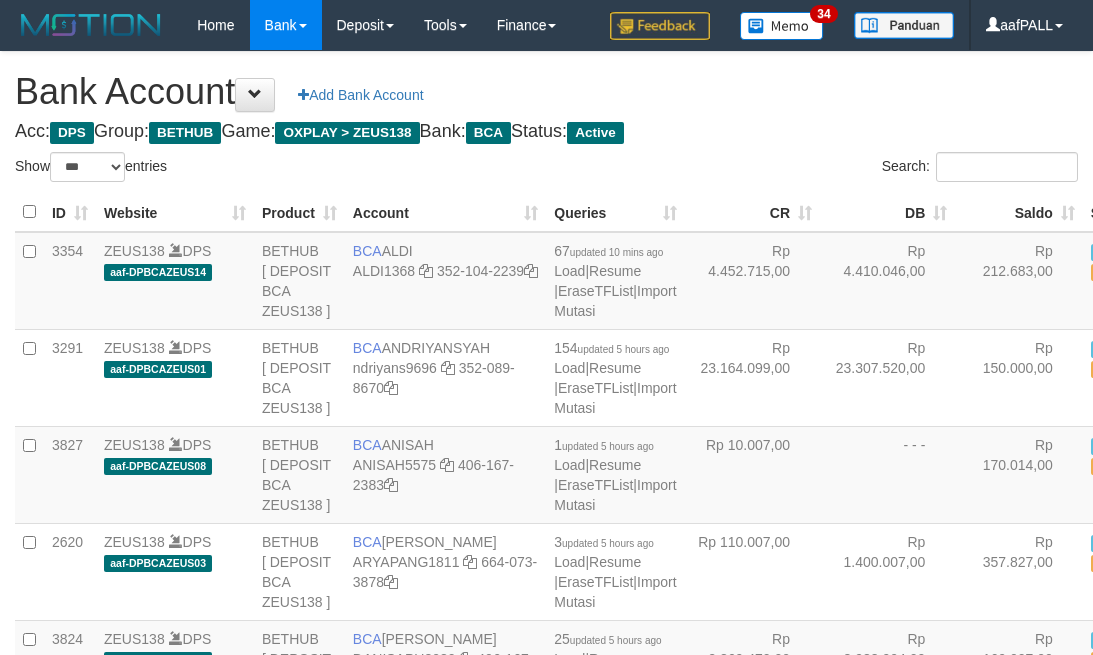 scroll, scrollTop: 720, scrollLeft: 0, axis: vertical 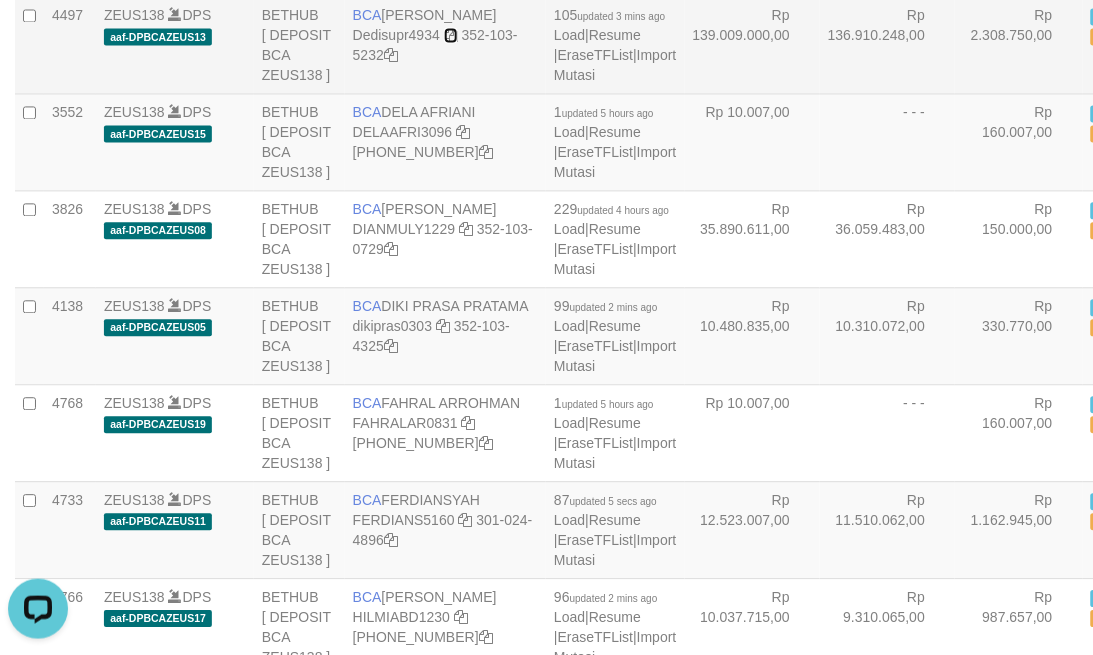 click at bounding box center [451, 36] 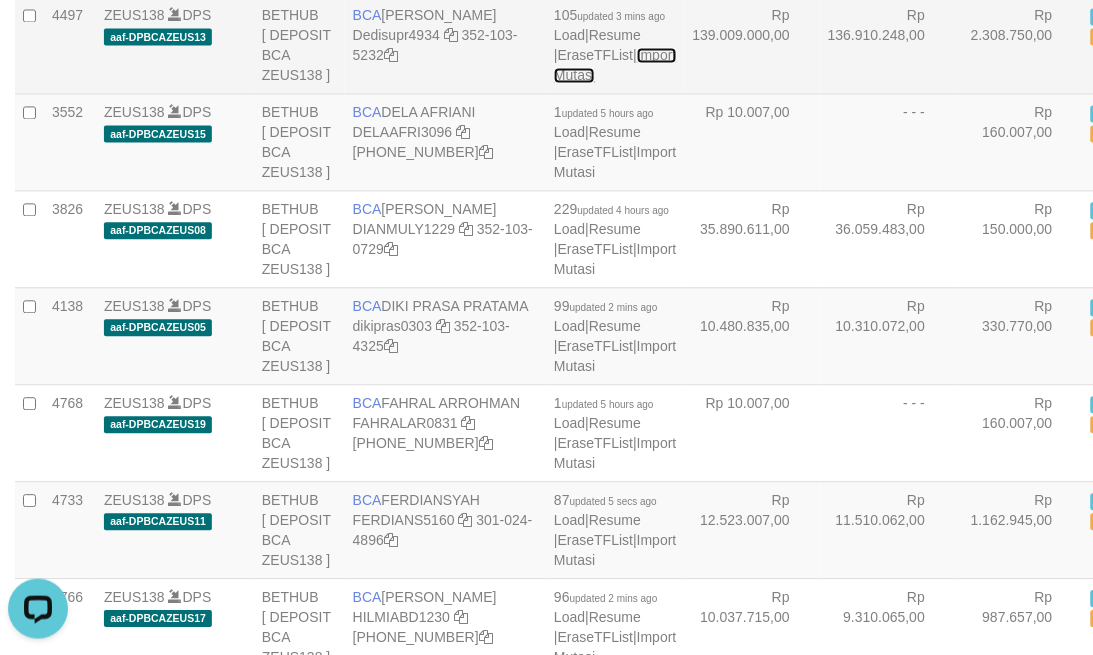 click on "Import Mutasi" at bounding box center (615, 66) 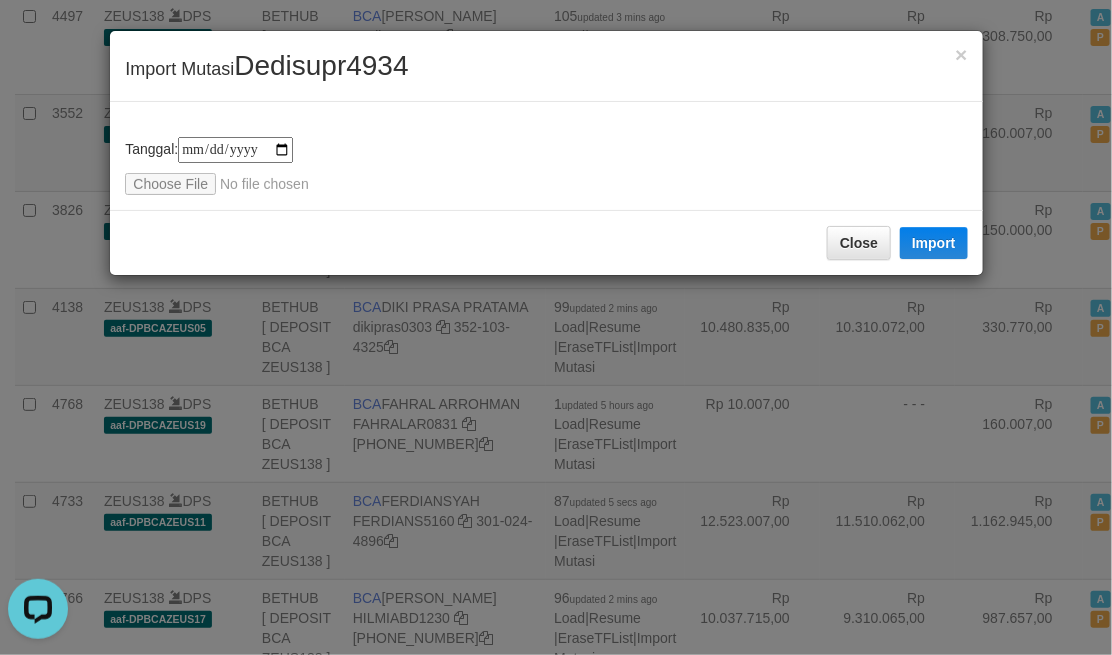 click on "**********" at bounding box center (546, 166) 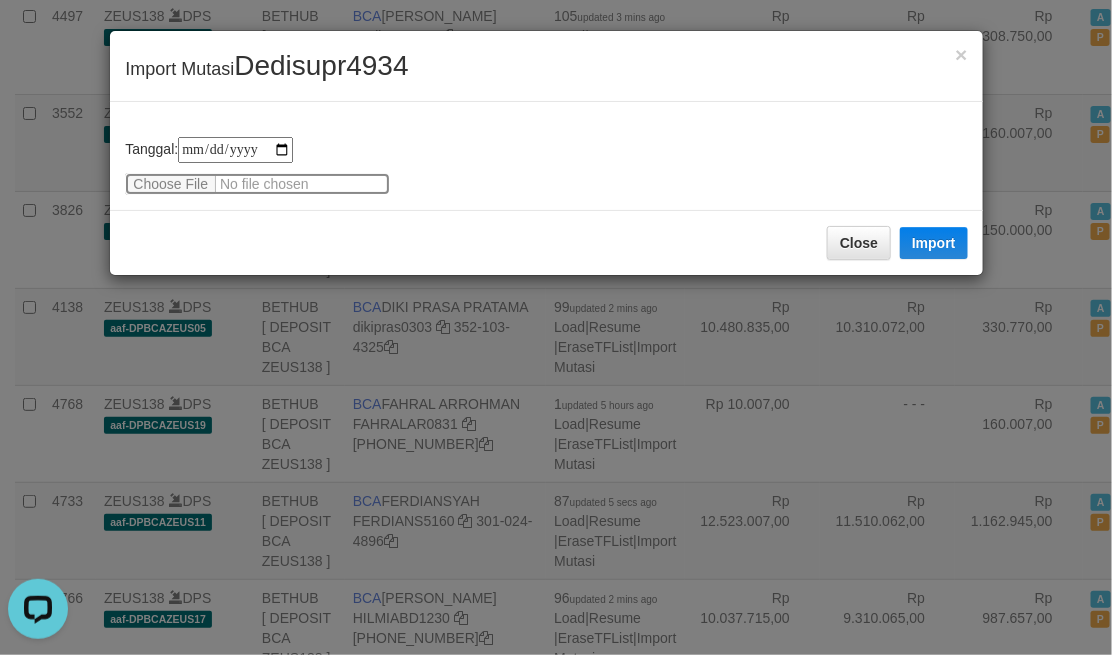 click at bounding box center (257, 184) 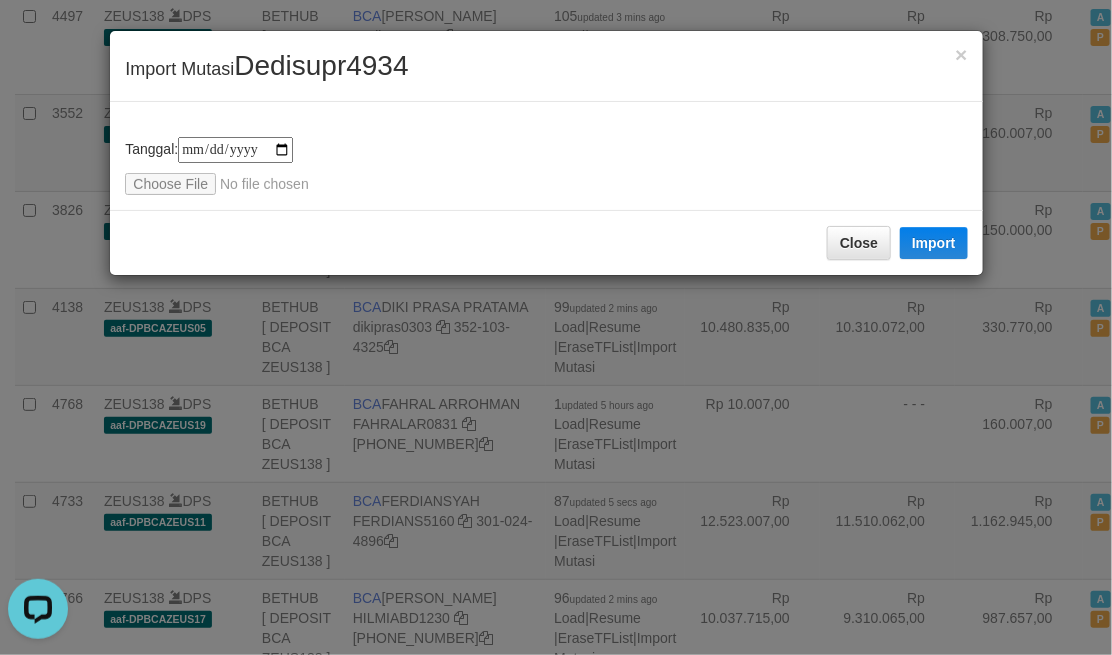 click on "**********" at bounding box center (556, 327) 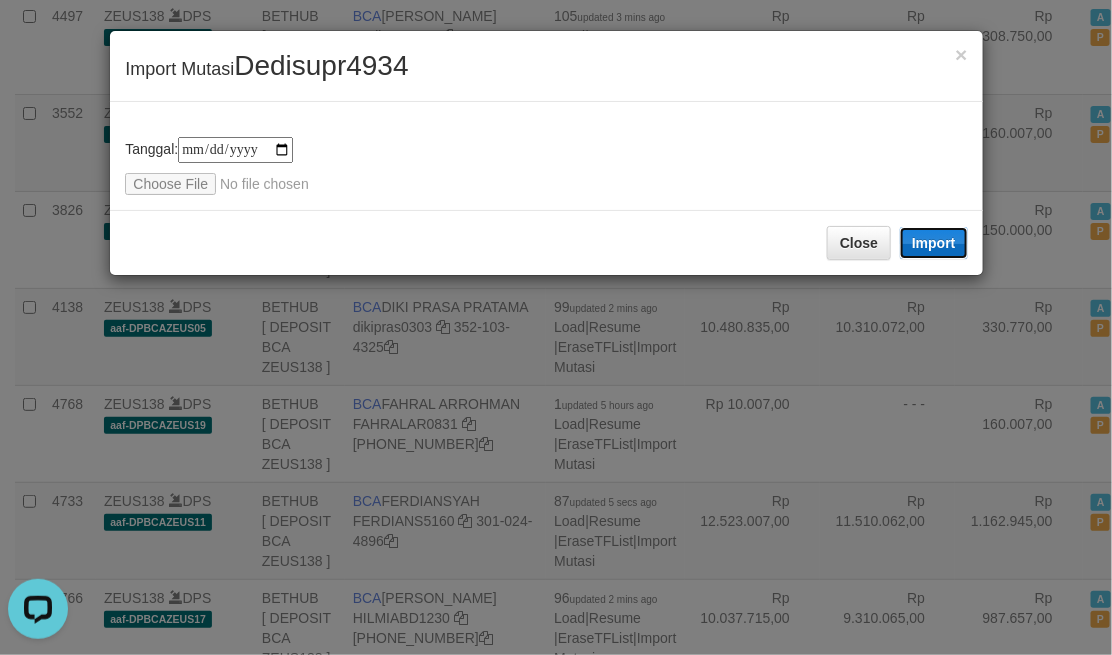 click on "Import" at bounding box center (934, 243) 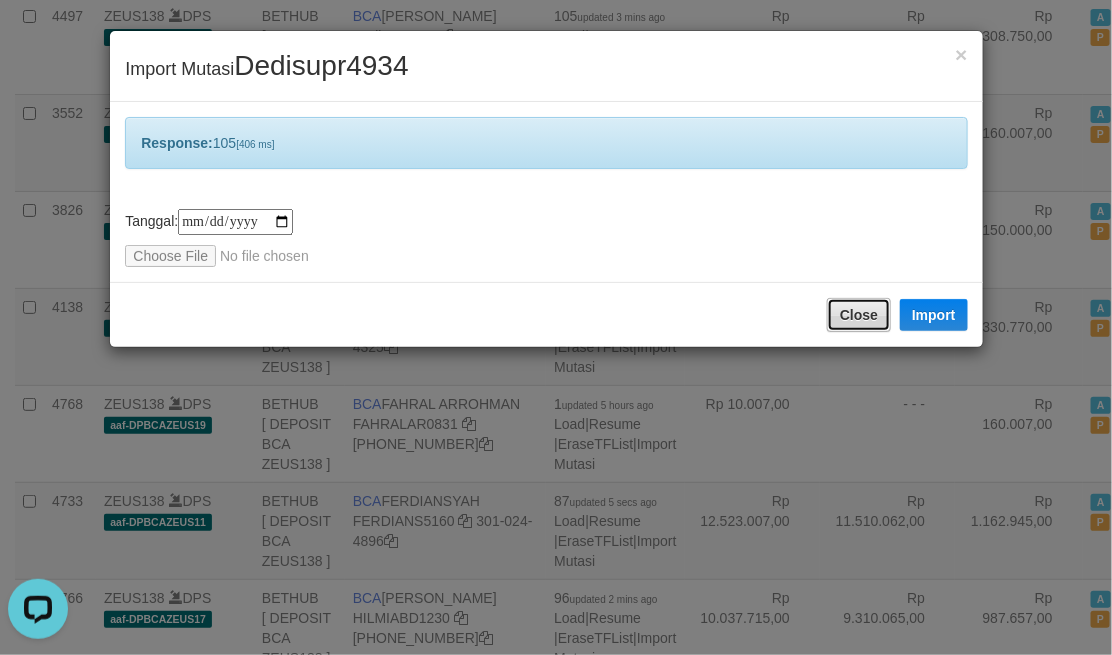 click on "Close" at bounding box center [859, 315] 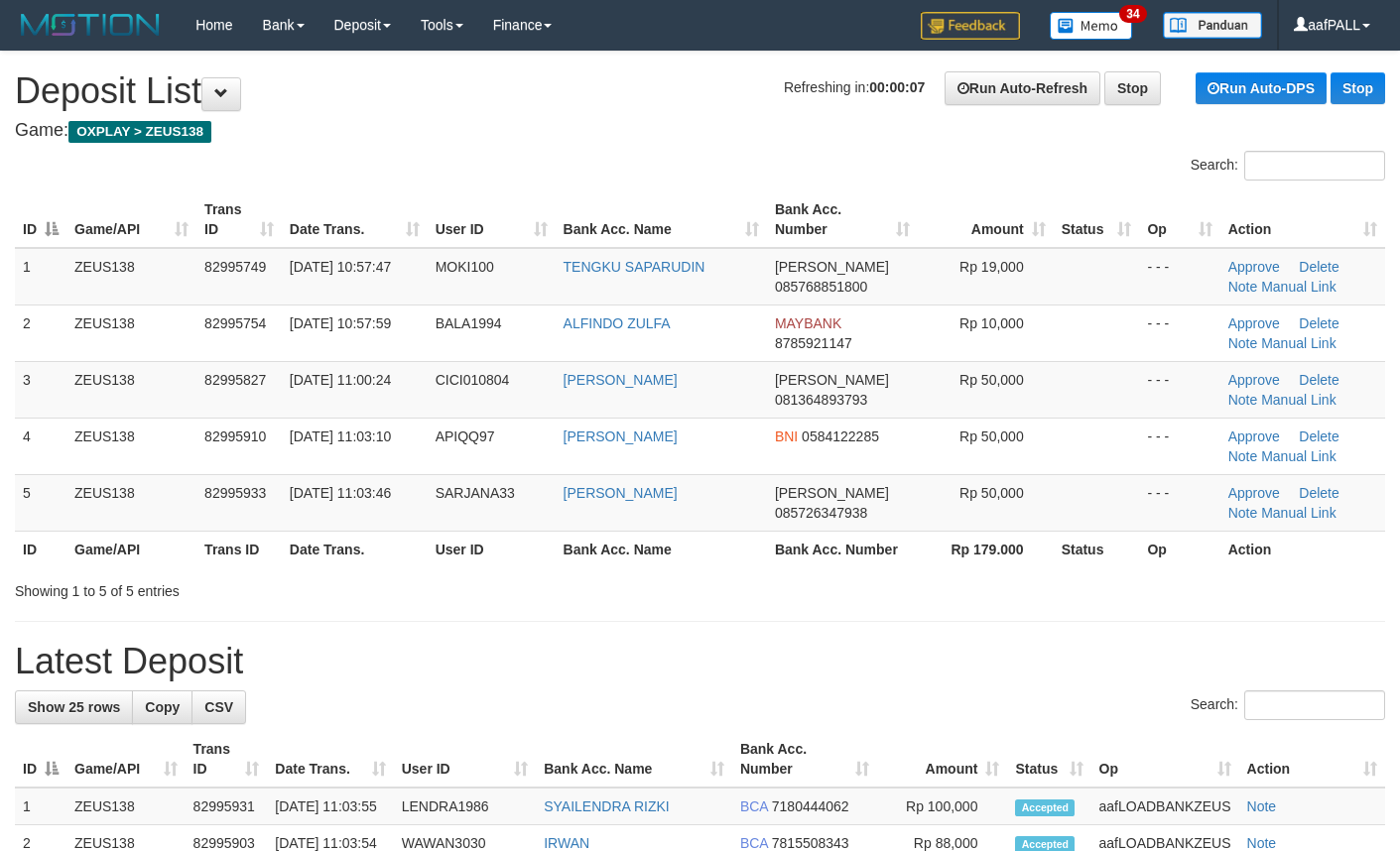 scroll, scrollTop: 0, scrollLeft: 0, axis: both 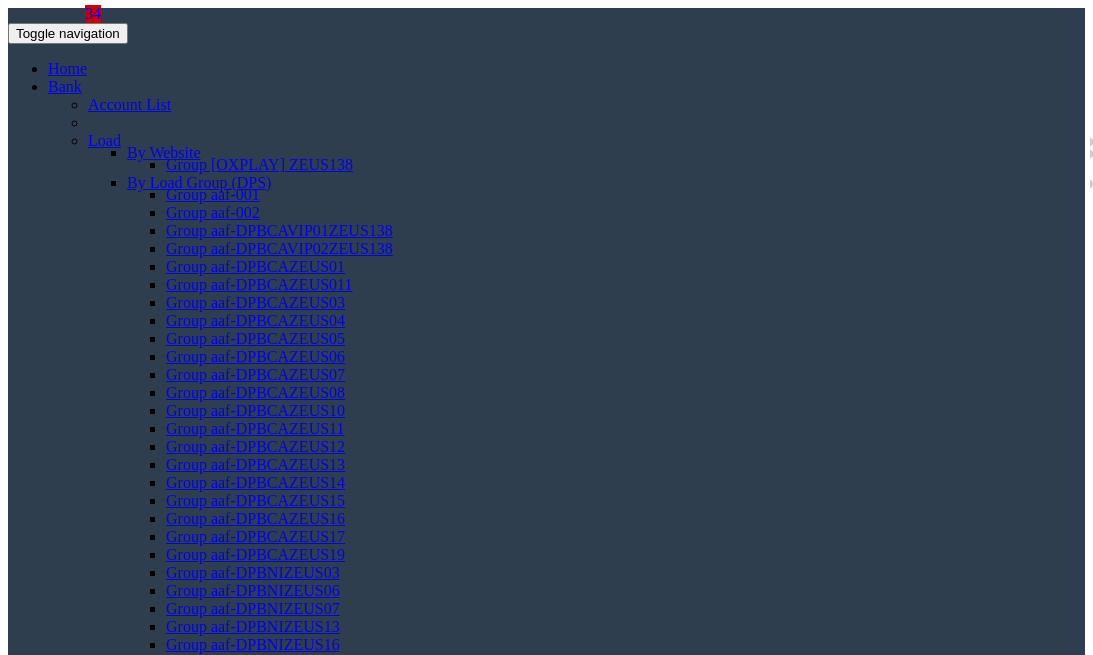 select on "***" 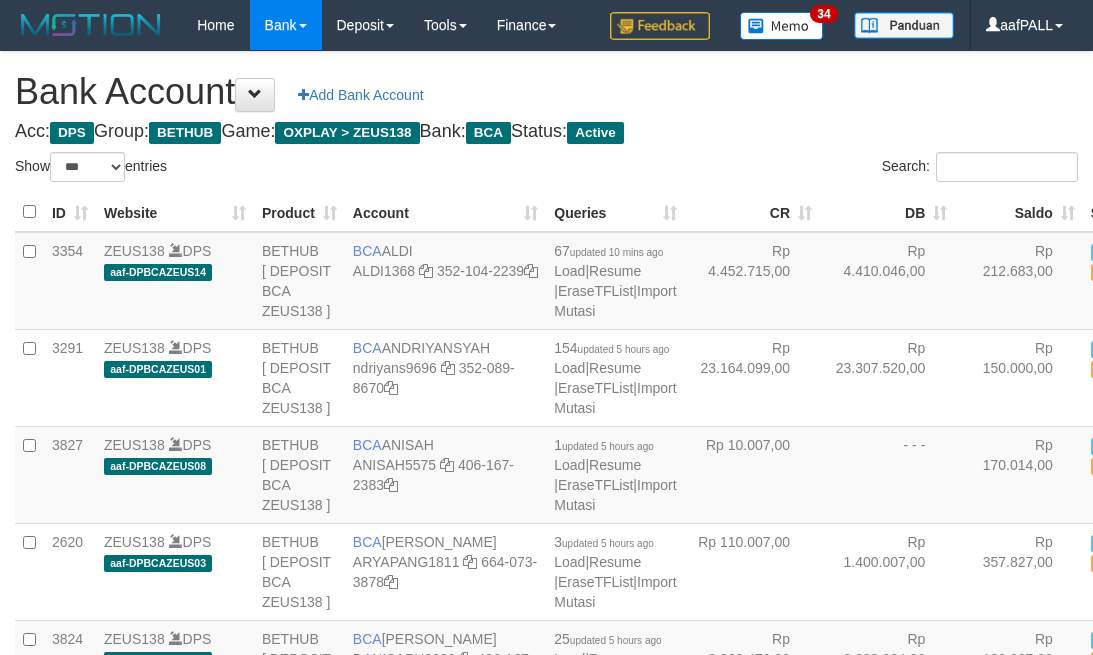 scroll, scrollTop: 720, scrollLeft: 0, axis: vertical 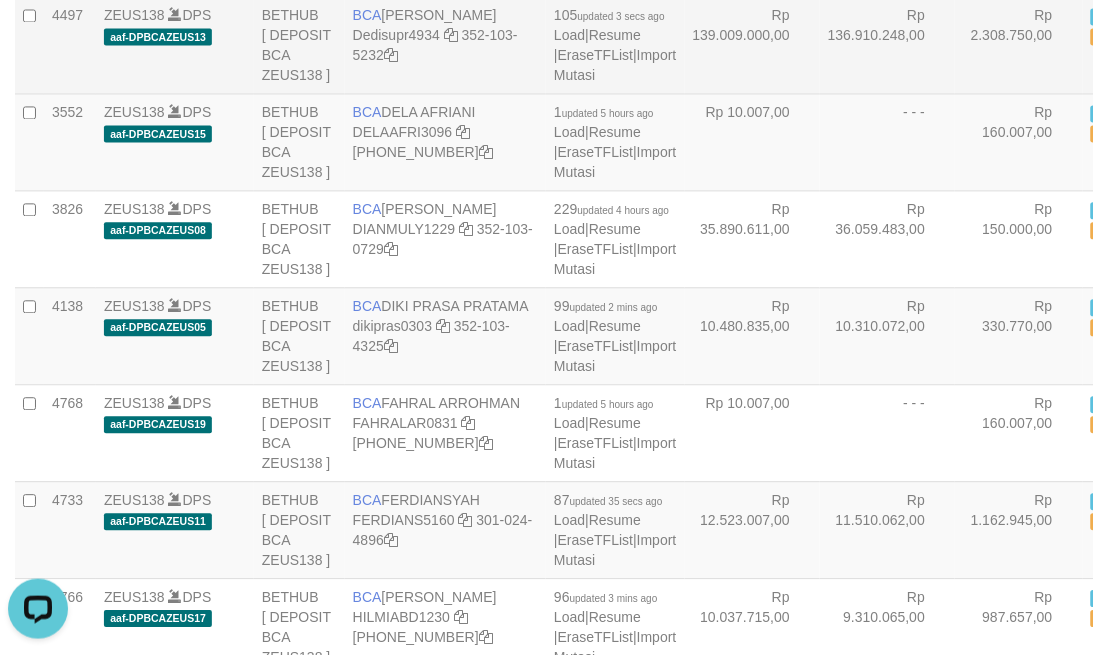 click at bounding box center [451, 36] 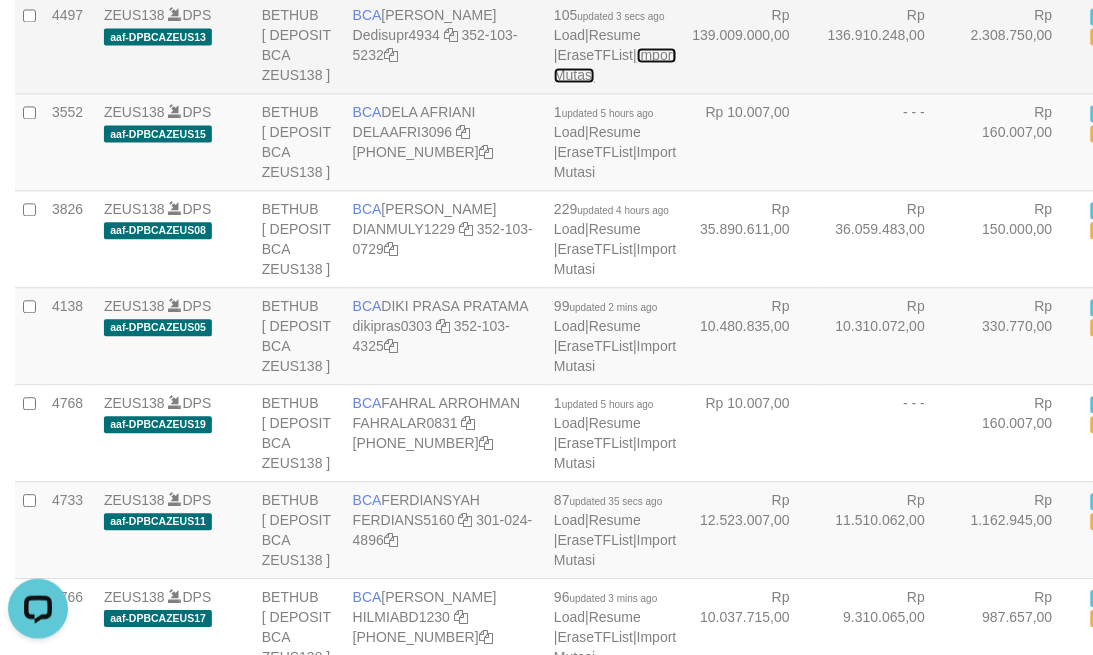 click on "Import Mutasi" at bounding box center (615, 66) 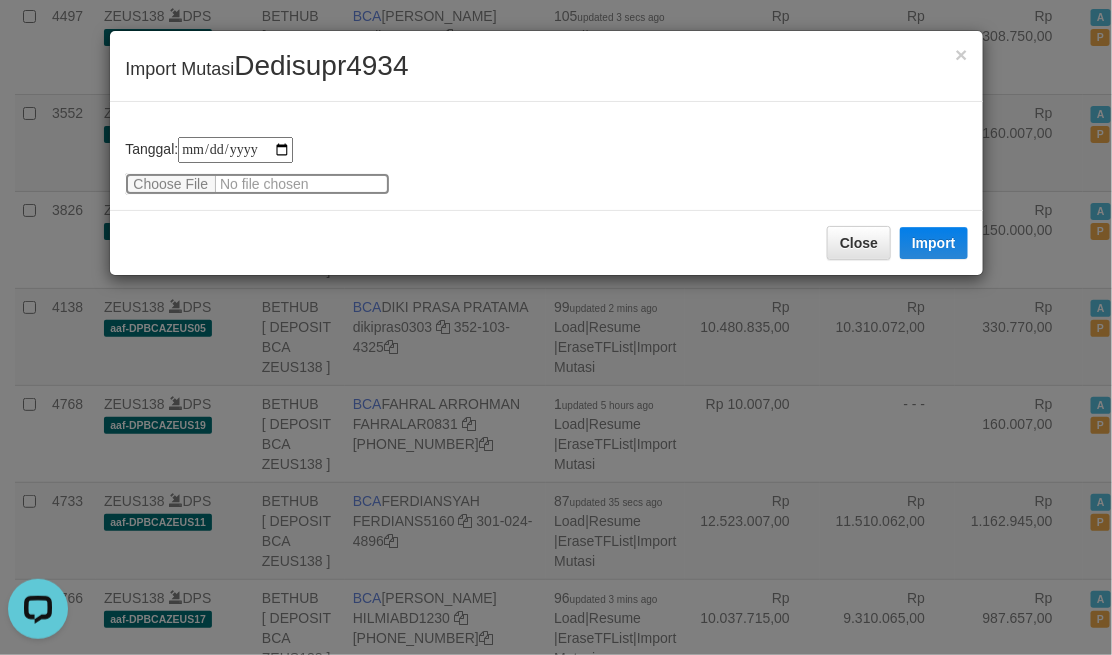 click at bounding box center (257, 184) 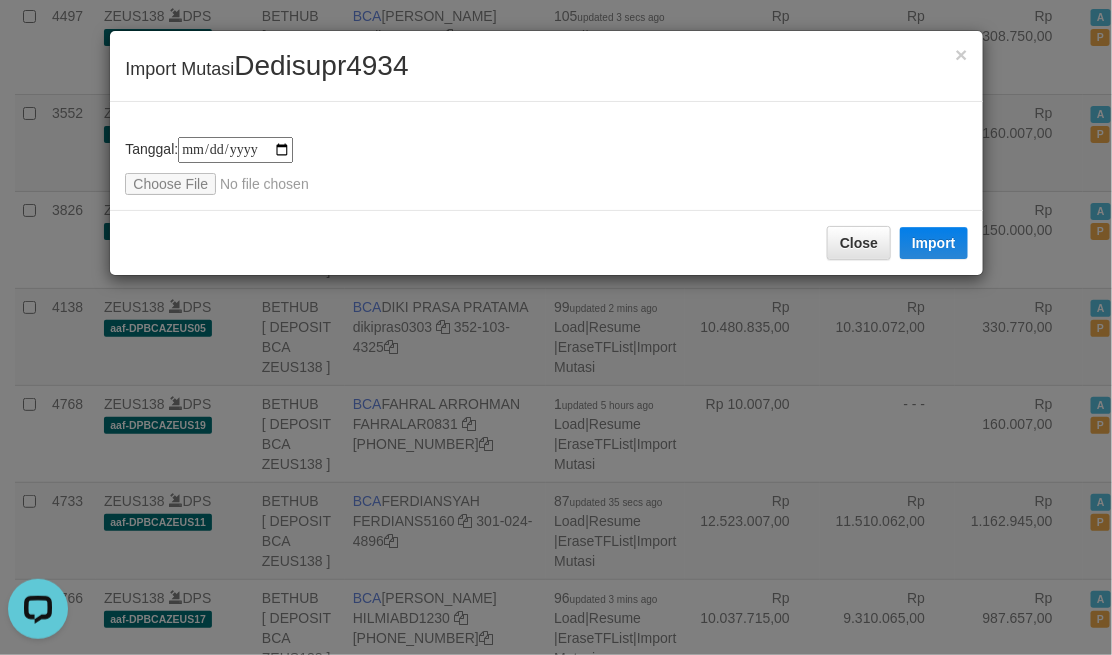 click on "**********" at bounding box center [556, 327] 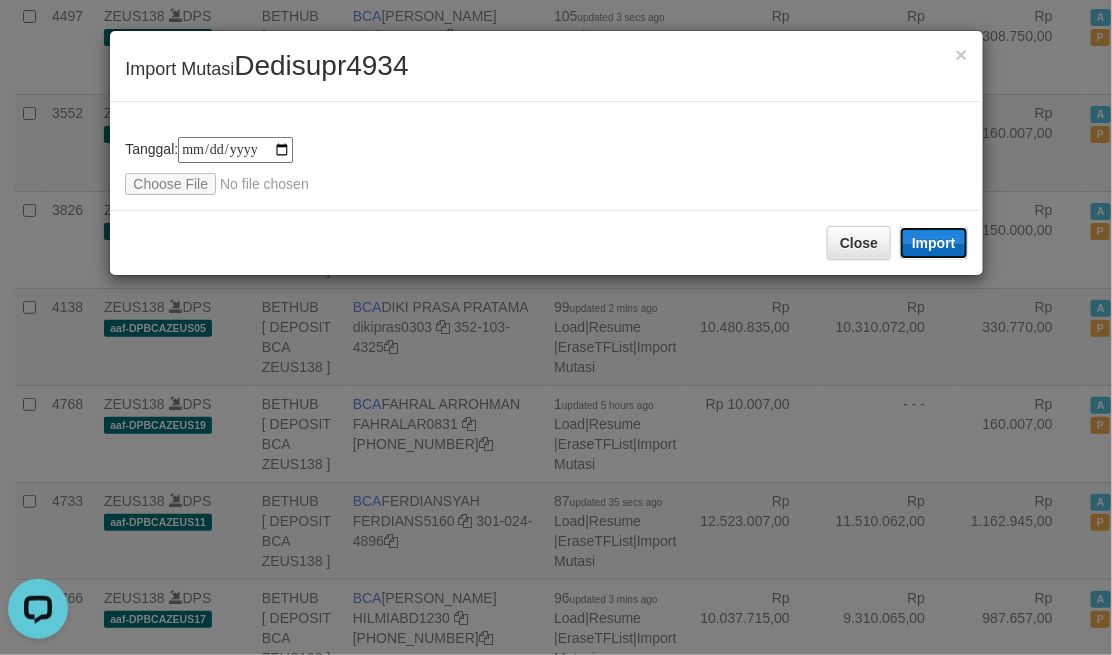 type 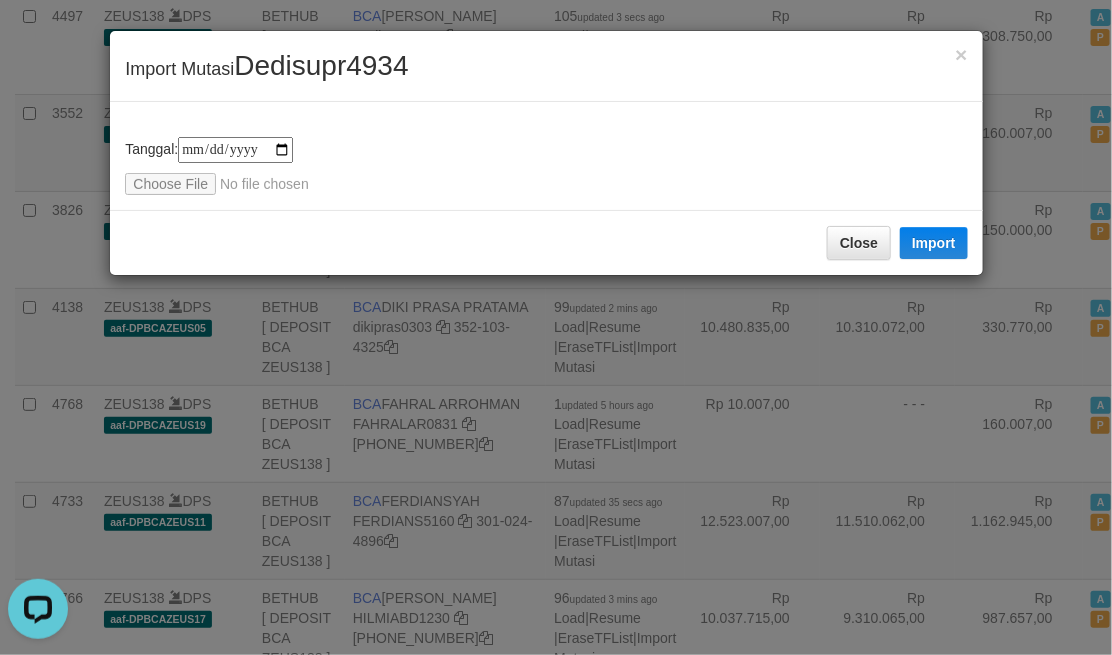 drag, startPoint x: 917, startPoint y: 245, endPoint x: 876, endPoint y: 236, distance: 41.976185 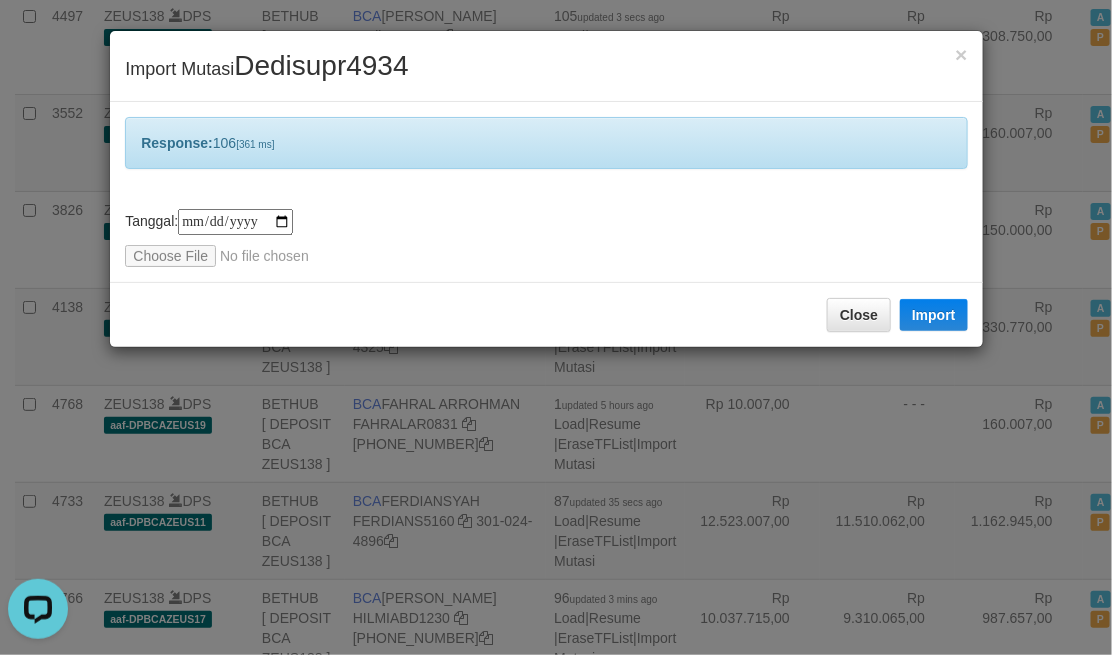 click on "Close
Import" at bounding box center [546, 314] 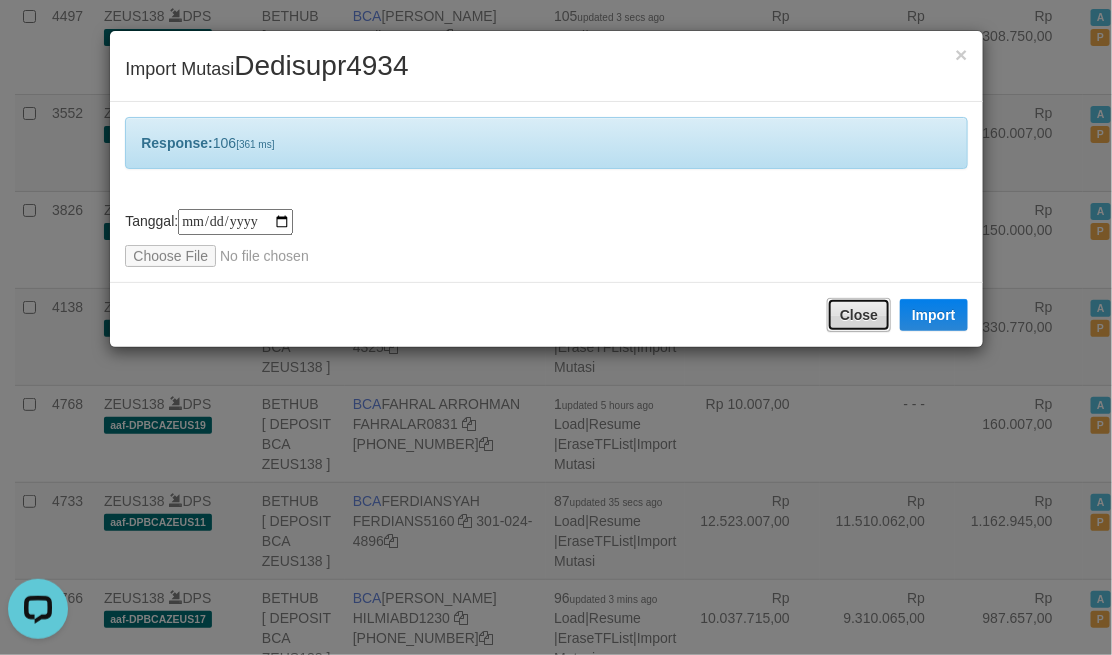 drag, startPoint x: 840, startPoint y: 308, endPoint x: 828, endPoint y: 308, distance: 12 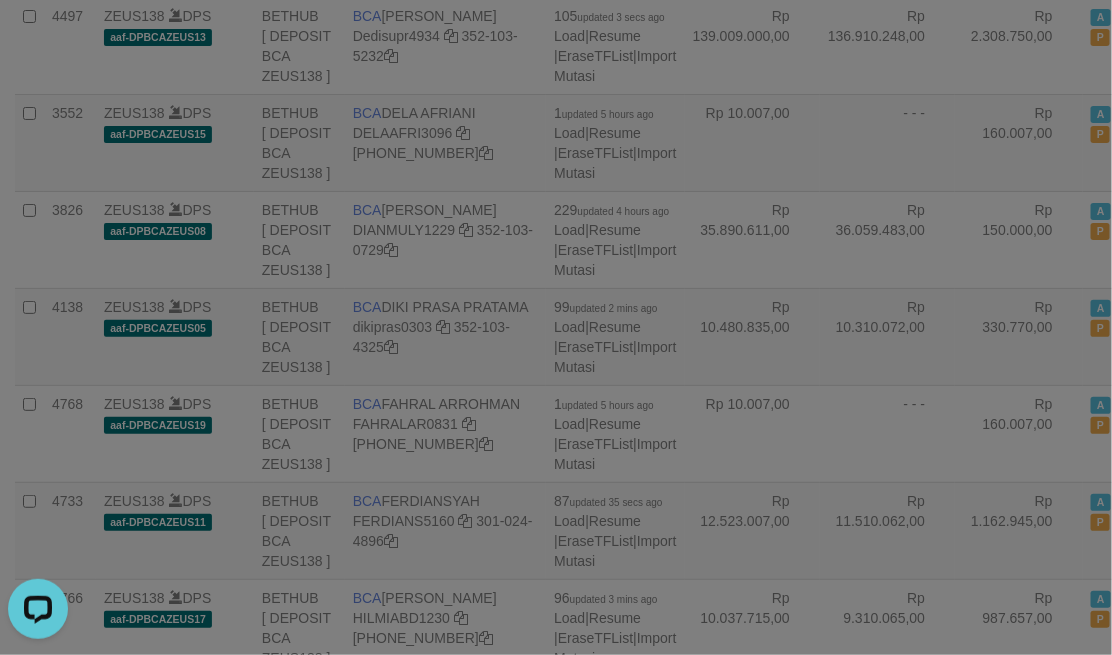 click on "Toggle navigation
Home
Bank
Account List
Load
By Website
Group
[OXPLAY]													ZEUS138
By Load Group (DPS)" at bounding box center [556, 911] 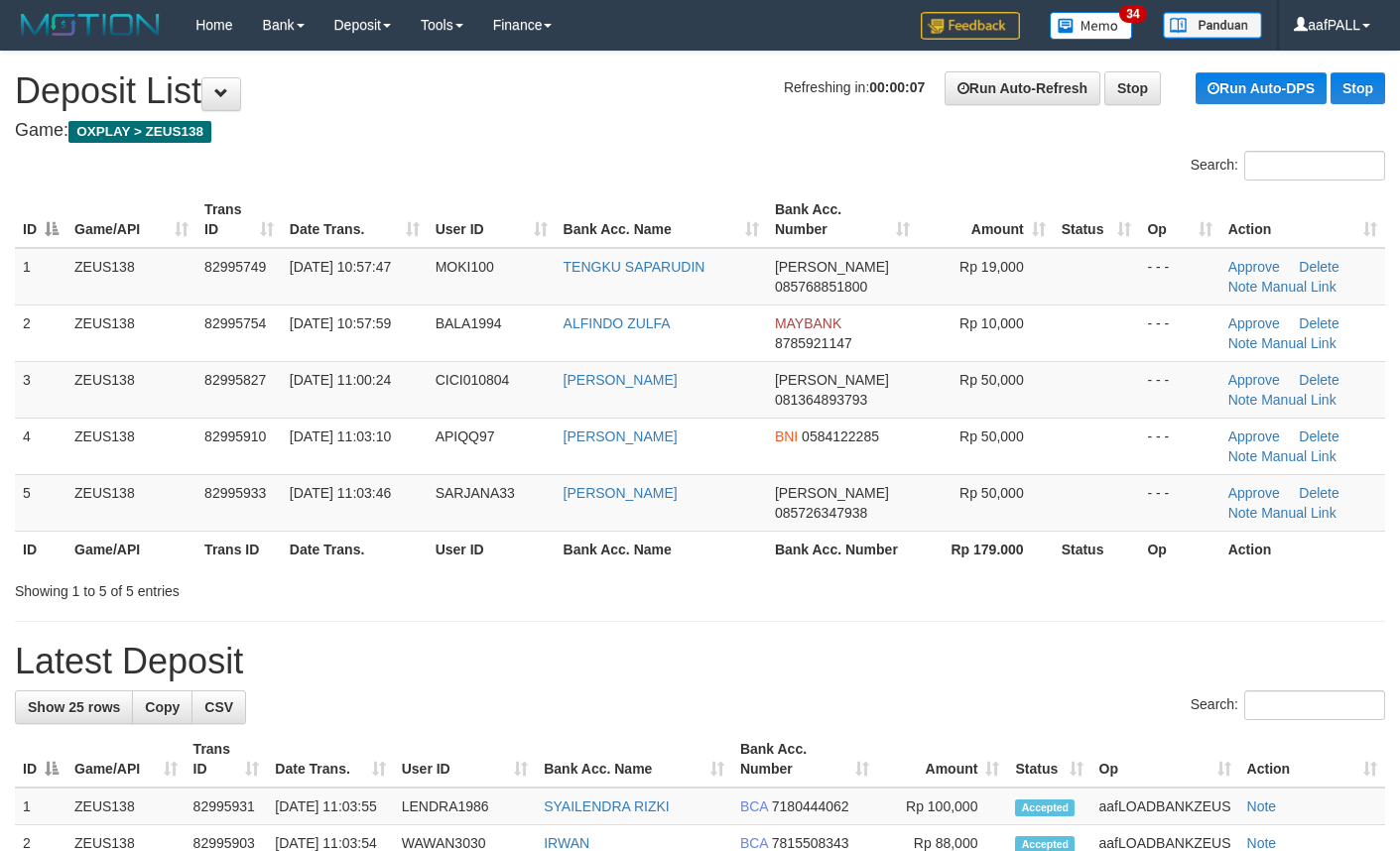 scroll, scrollTop: 0, scrollLeft: 0, axis: both 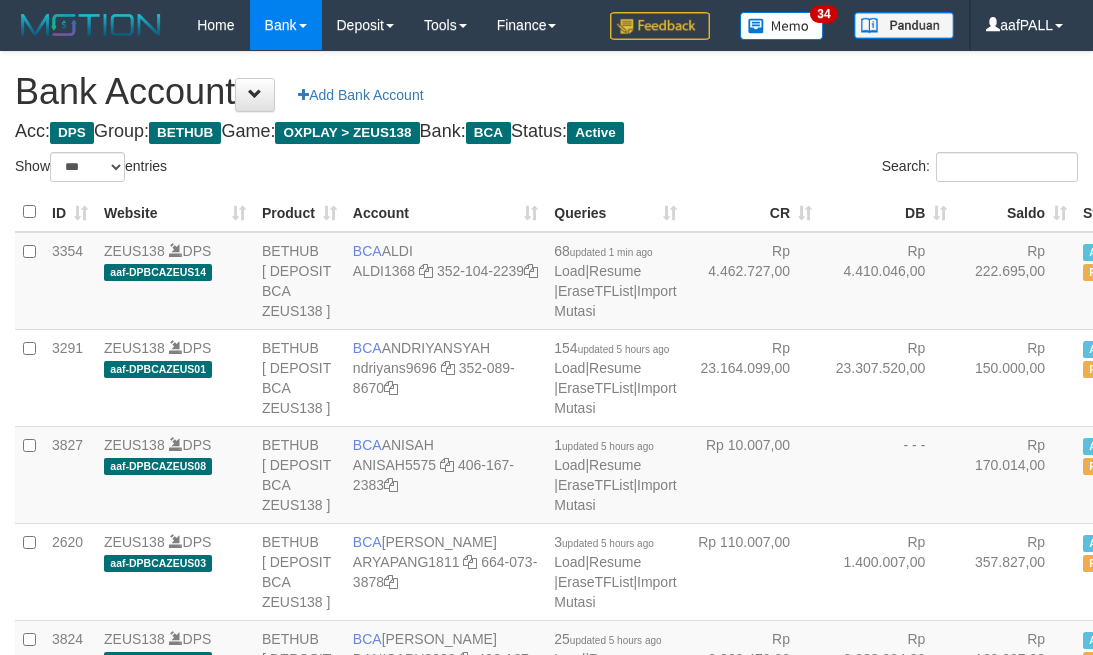 select on "***" 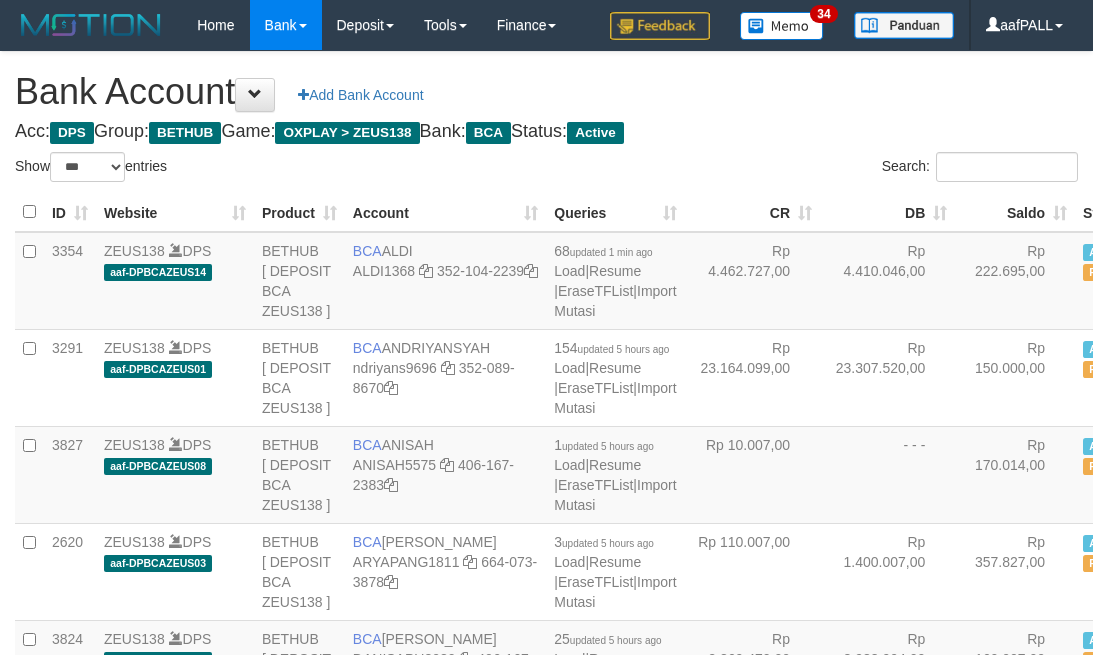 scroll, scrollTop: 720, scrollLeft: 0, axis: vertical 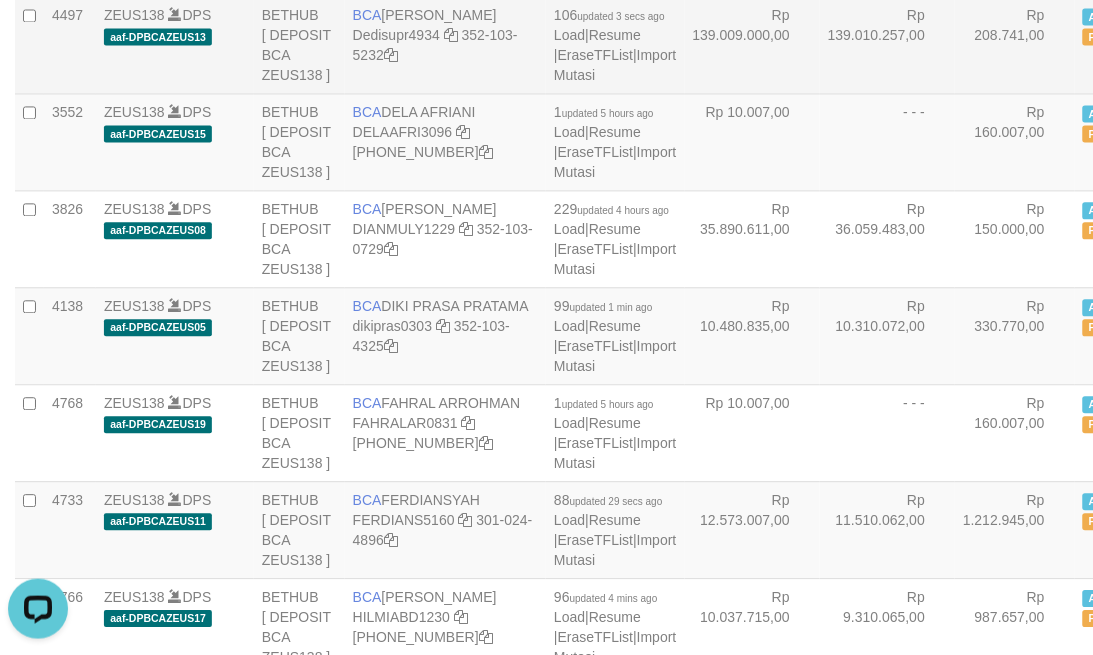 drag, startPoint x: 561, startPoint y: 417, endPoint x: 561, endPoint y: 437, distance: 20 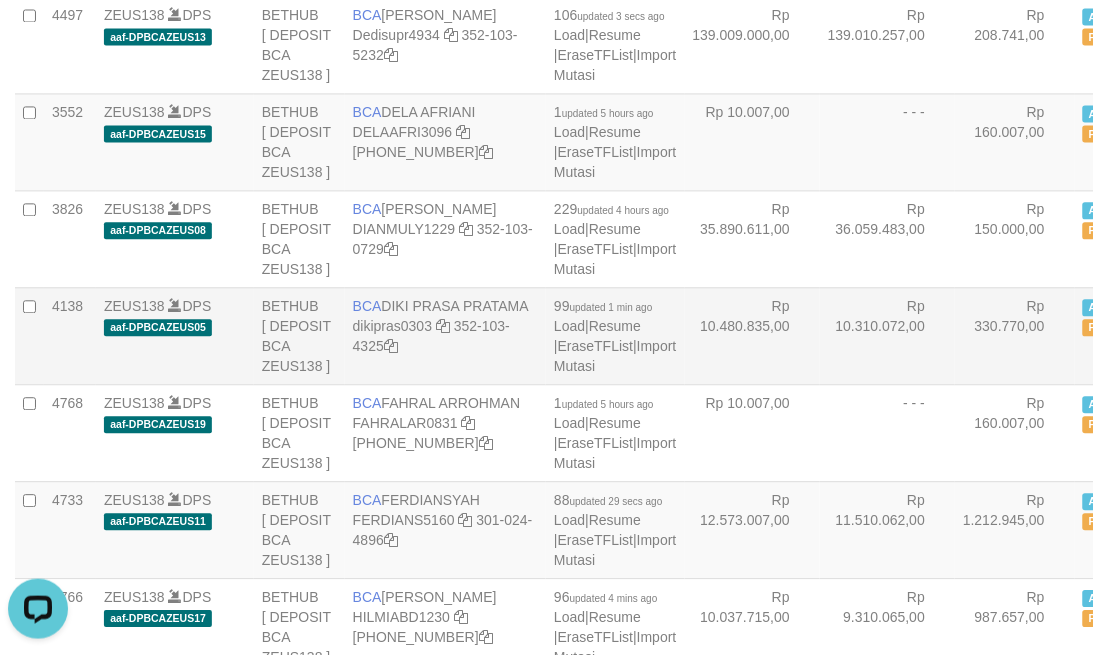 scroll, scrollTop: 1181, scrollLeft: 0, axis: vertical 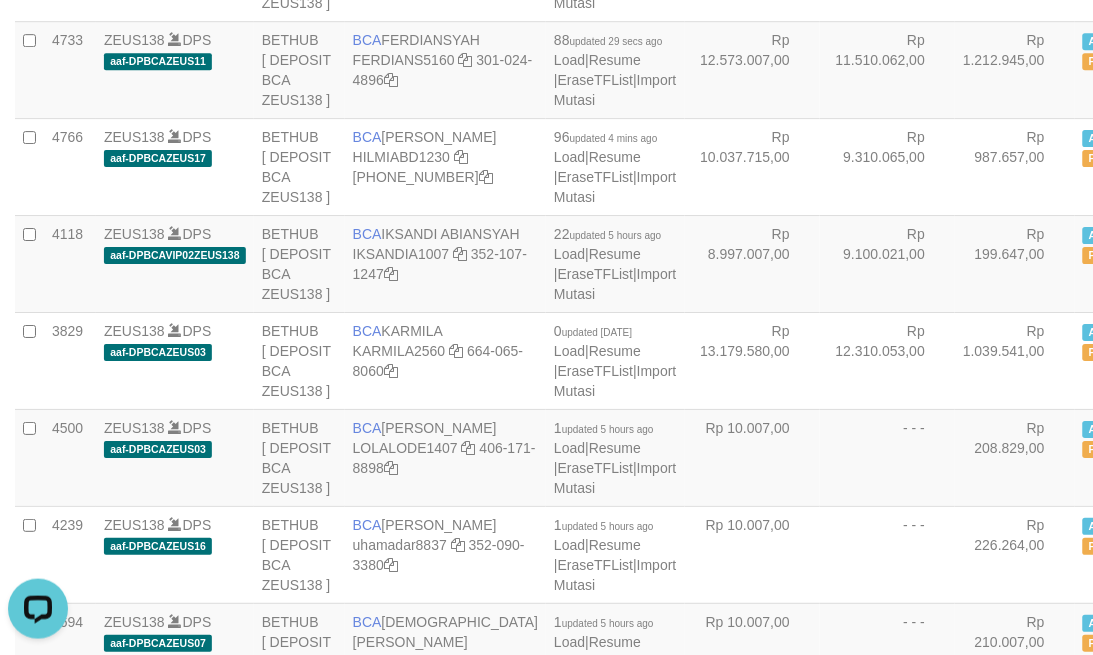 click at bounding box center (443, -134) 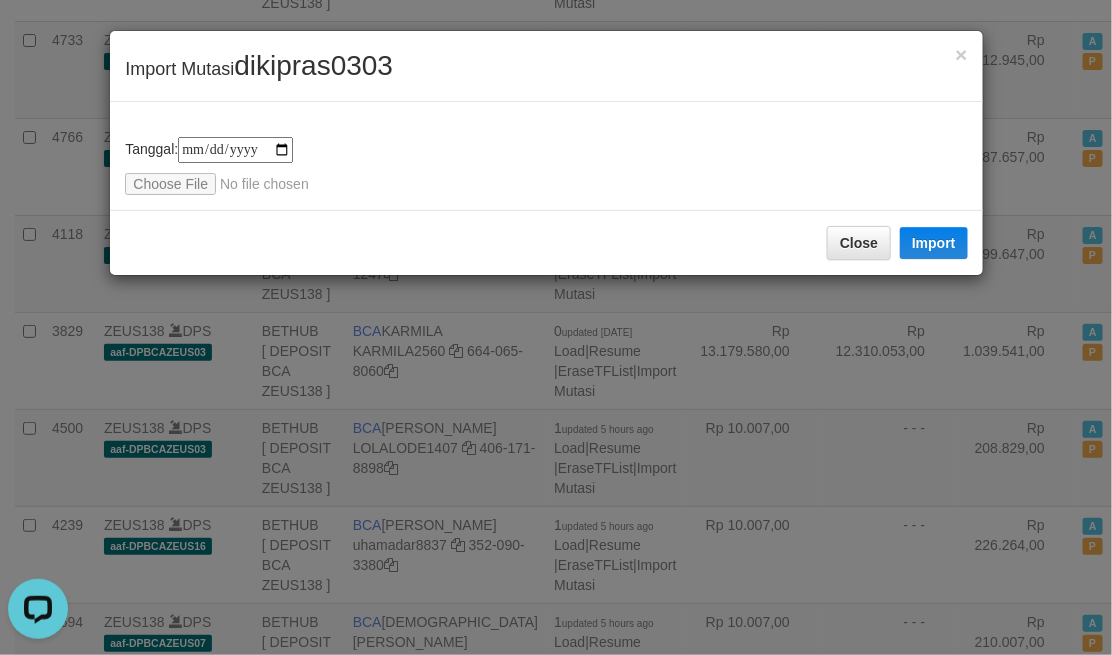 click on "**********" at bounding box center [546, 166] 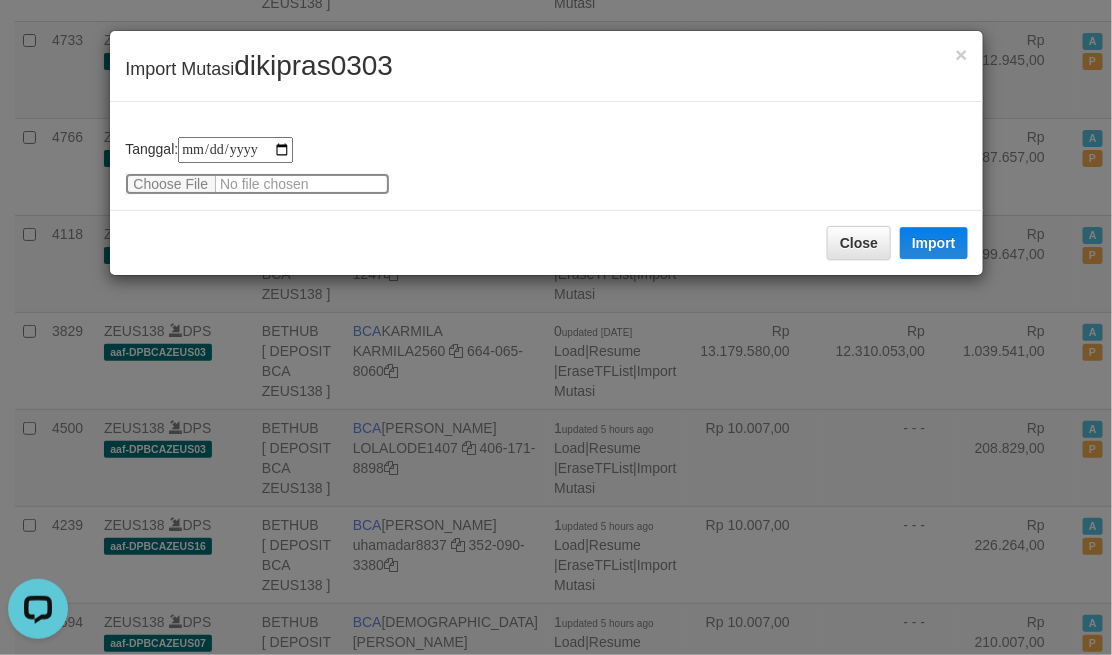 click at bounding box center (257, 184) 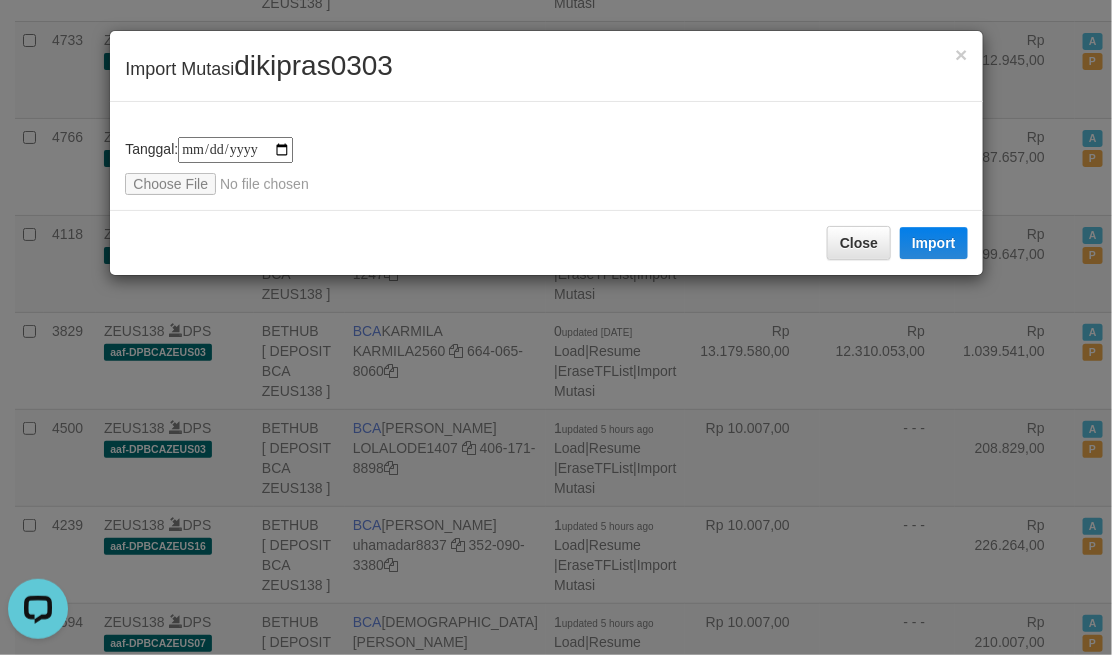 click on "**********" at bounding box center (556, 327) 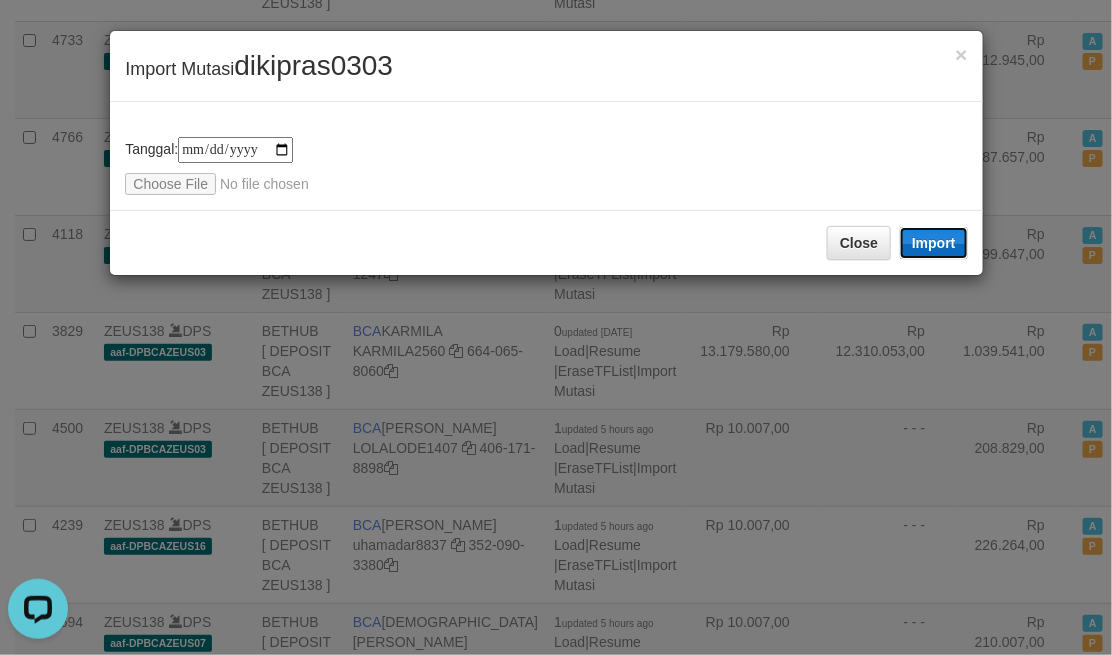 click on "Import" at bounding box center (934, 243) 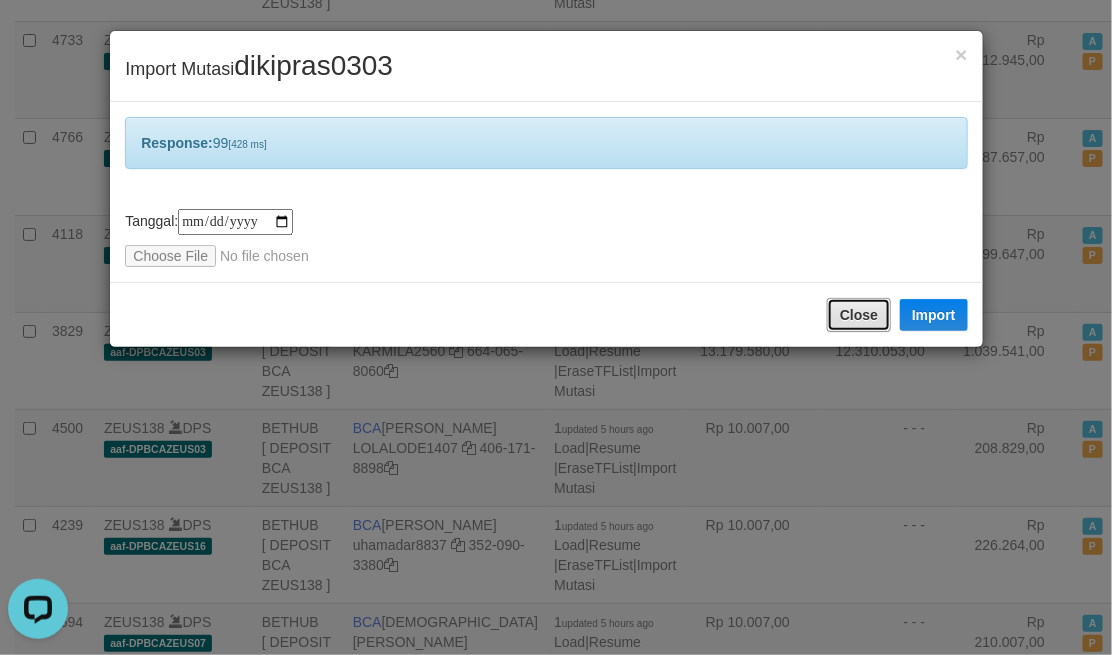 click on "Close" at bounding box center [859, 315] 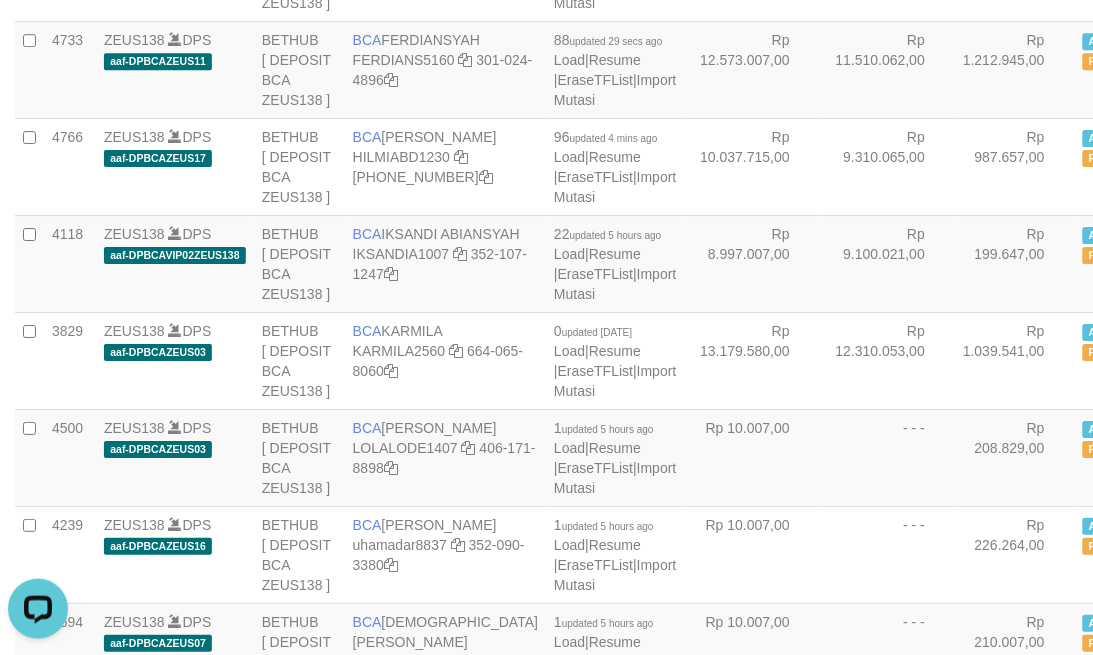 drag, startPoint x: 751, startPoint y: 390, endPoint x: 743, endPoint y: 357, distance: 33.955853 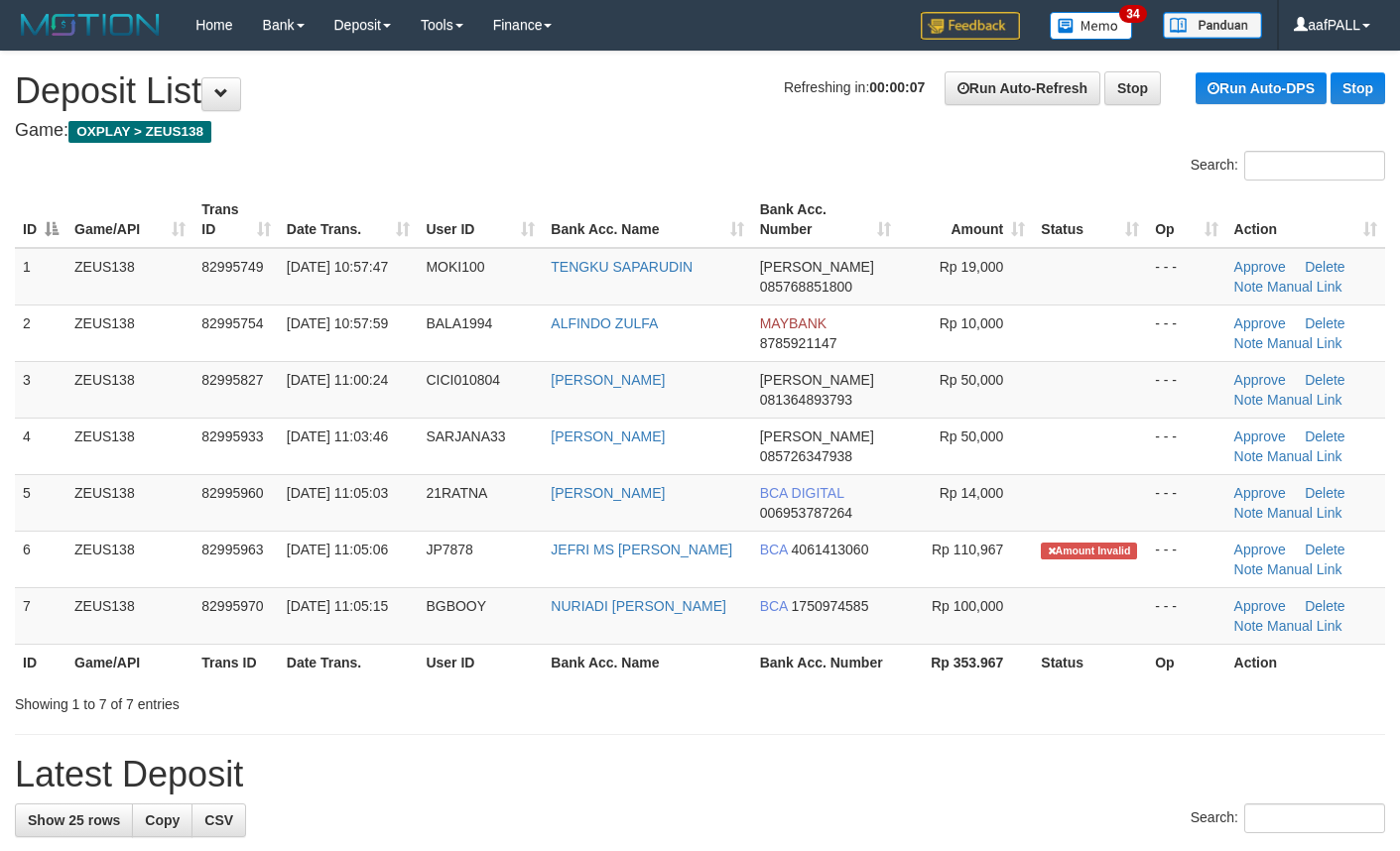 scroll, scrollTop: 0, scrollLeft: 0, axis: both 